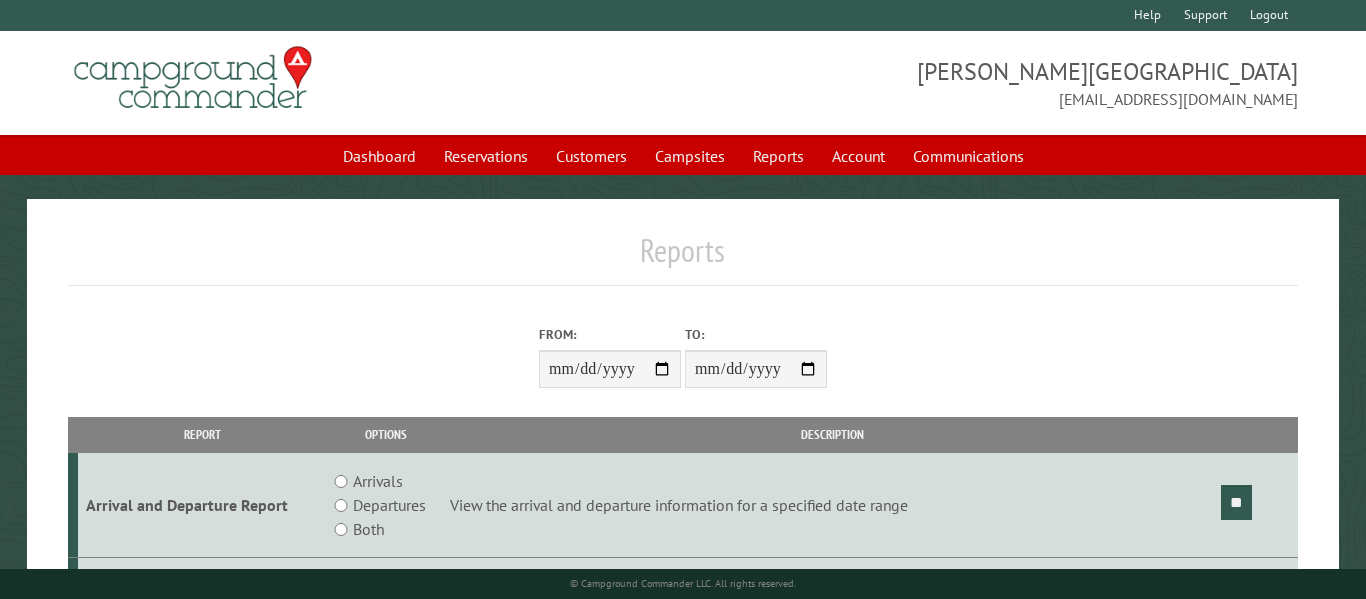 scroll, scrollTop: 0, scrollLeft: 0, axis: both 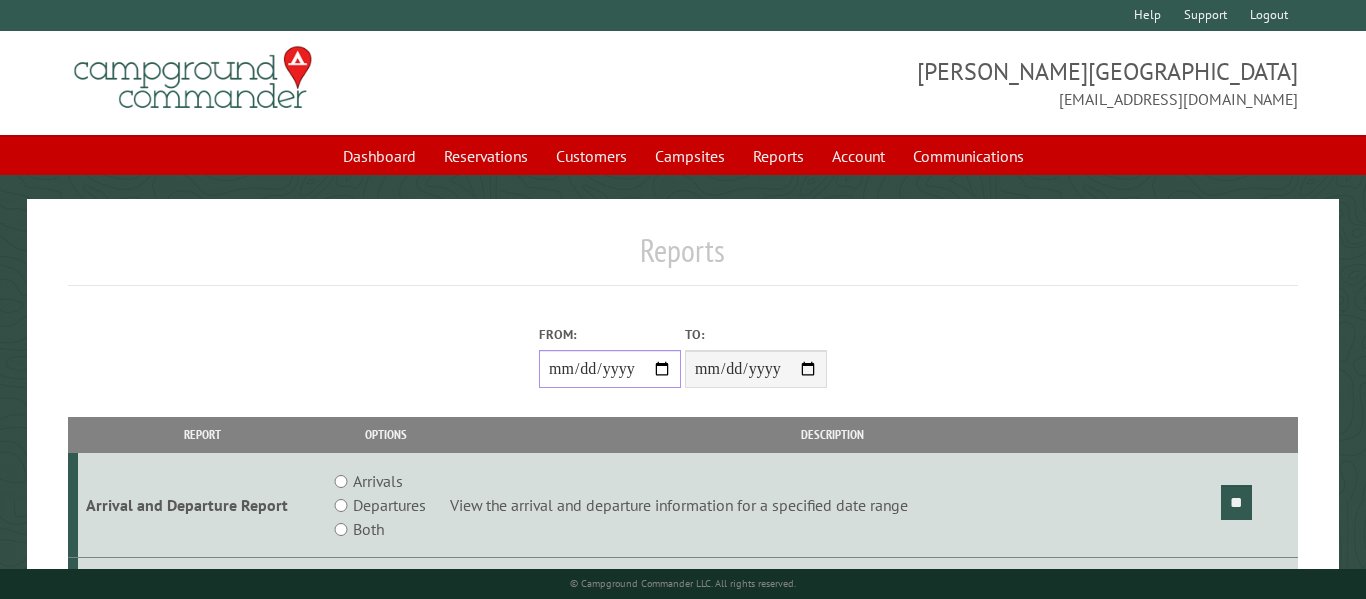 click on "From:" at bounding box center [610, 369] 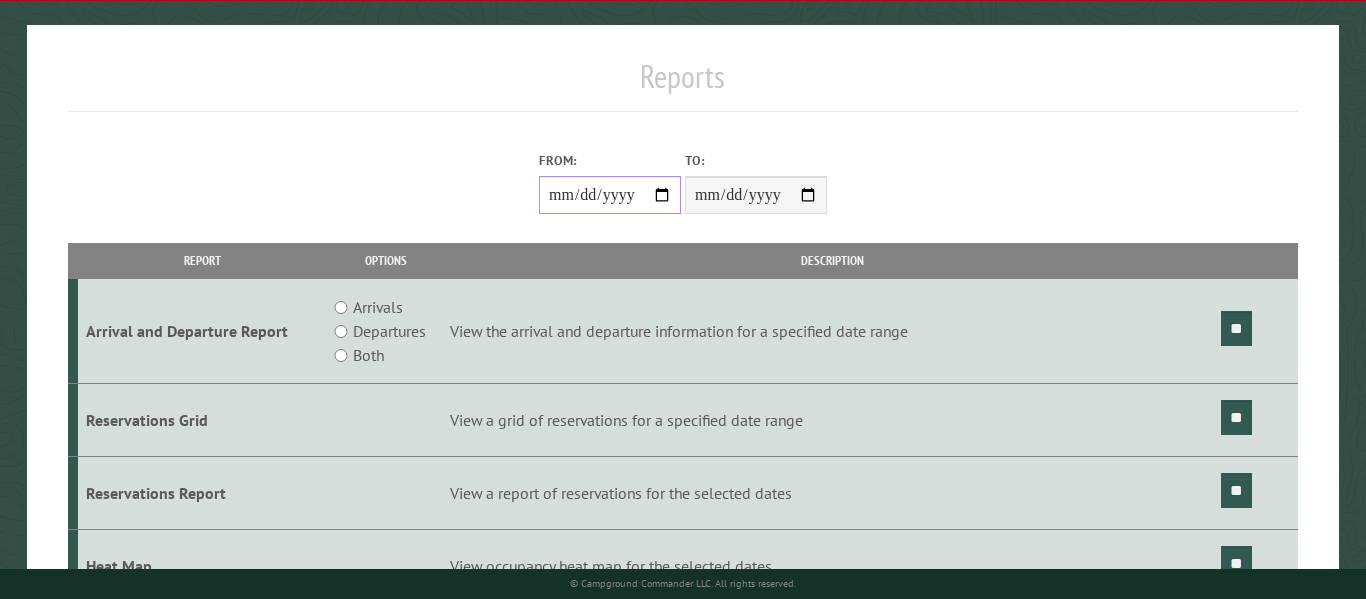 scroll, scrollTop: 191, scrollLeft: 0, axis: vertical 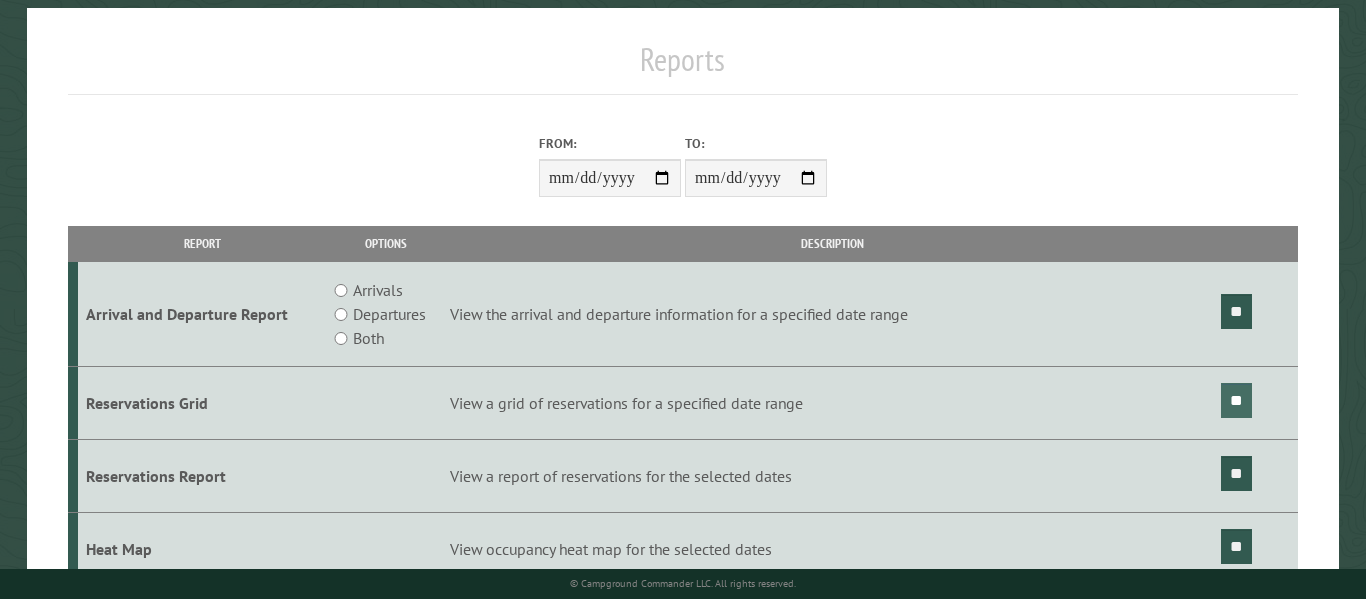 click on "**" at bounding box center [1236, 400] 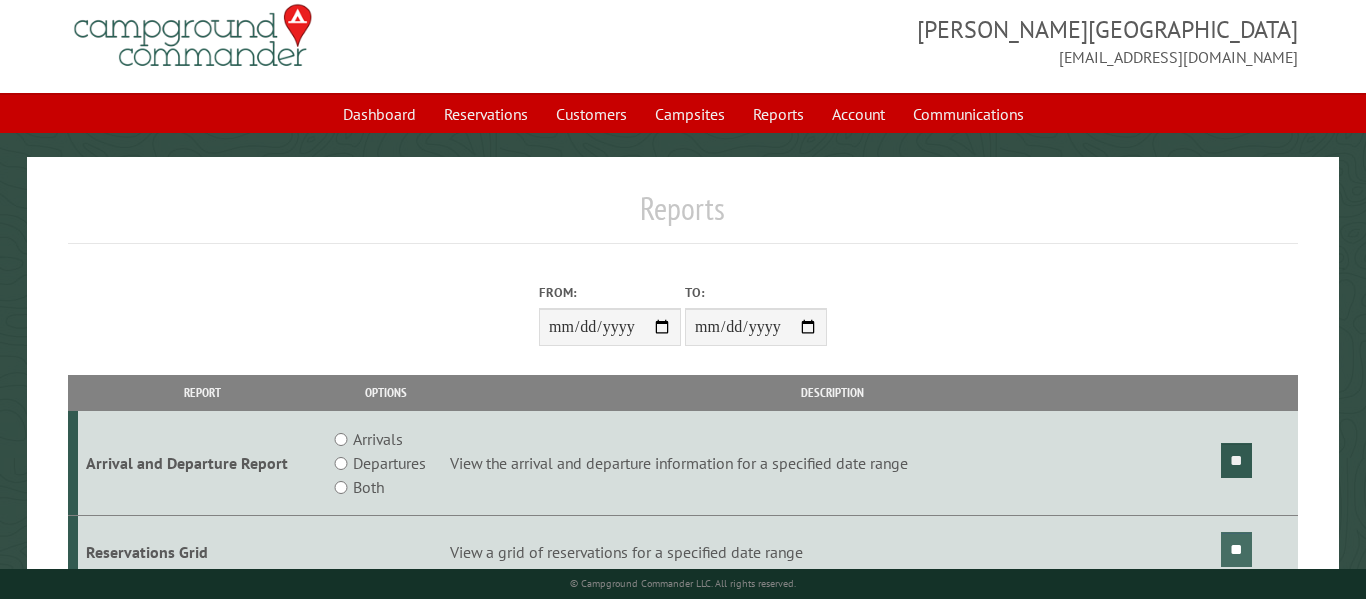 scroll, scrollTop: 25, scrollLeft: 0, axis: vertical 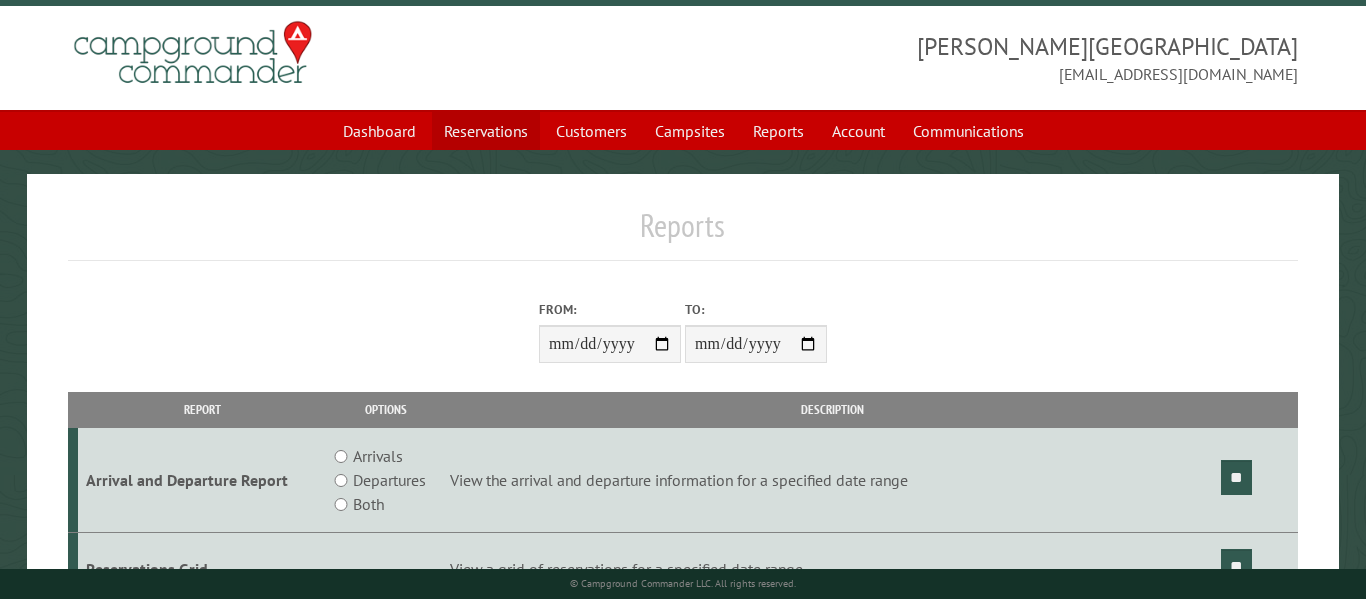 click on "Reservations" at bounding box center [486, 131] 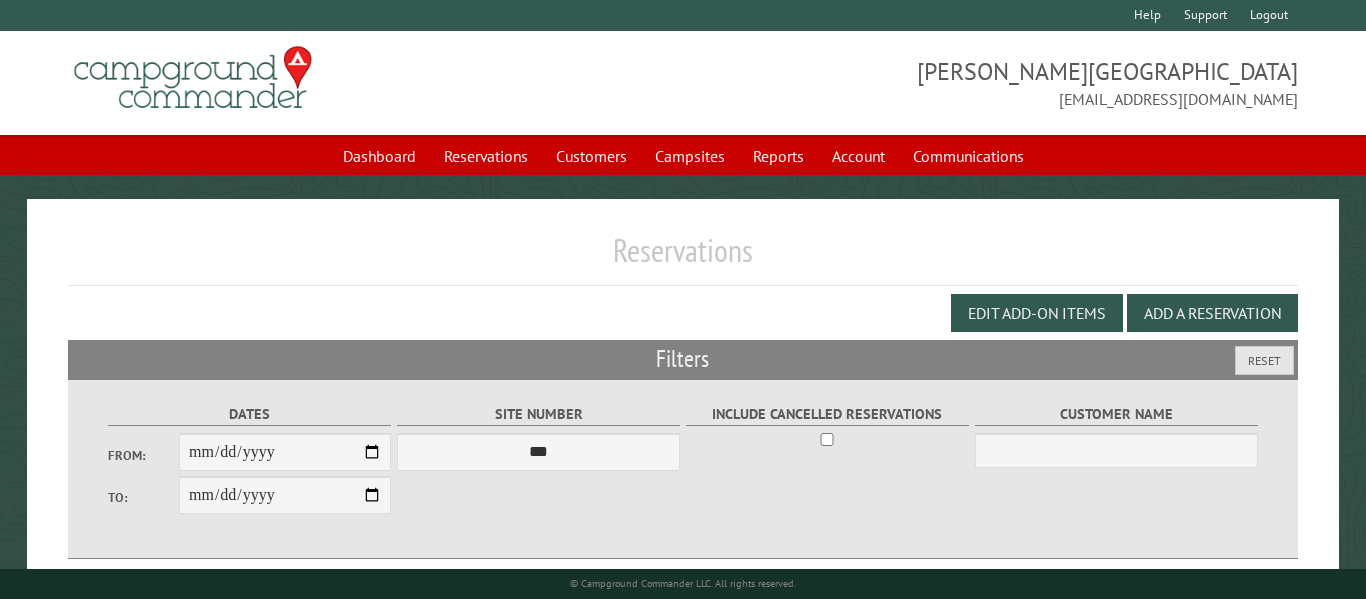 scroll, scrollTop: 0, scrollLeft: 0, axis: both 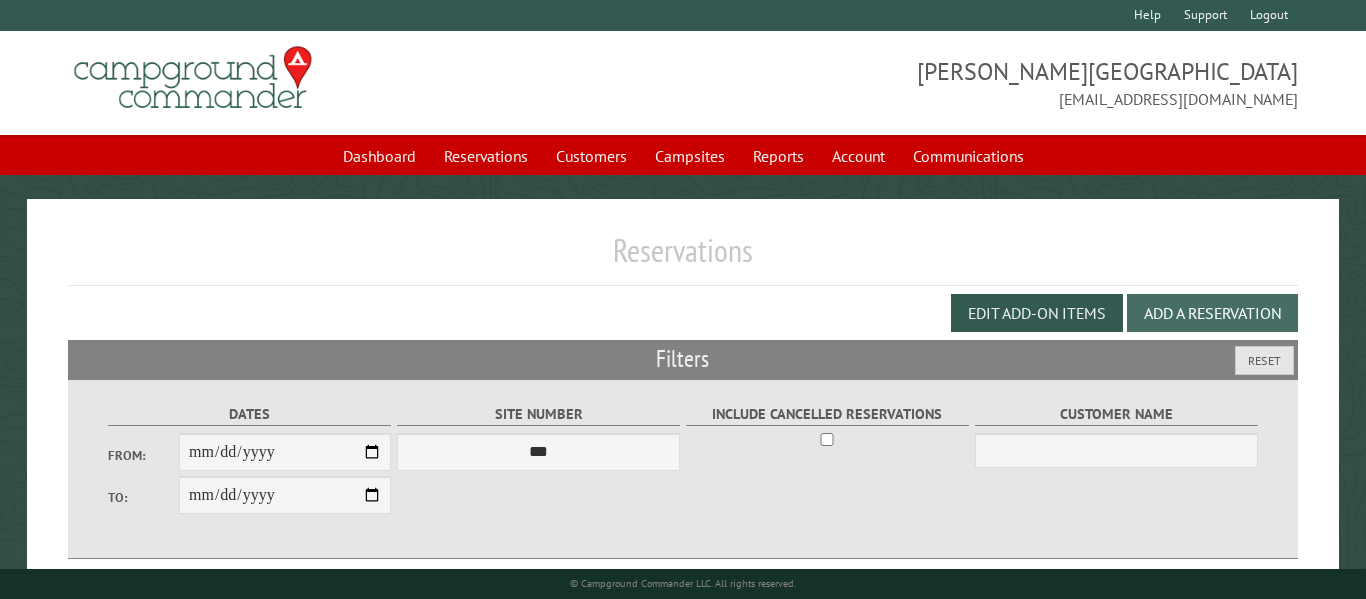 click on "Add a Reservation" at bounding box center (1212, 313) 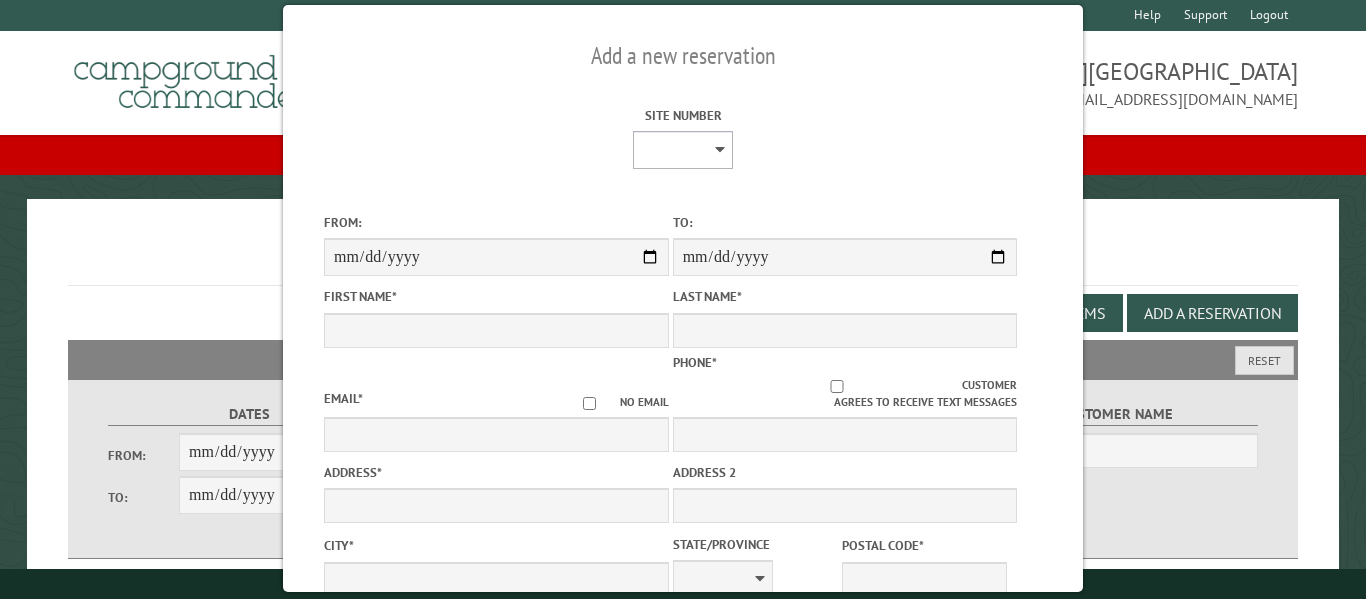 click on "*** *** *** *** *** *** *** **** **** **** **** **** **** **** **** **** **** **** **** **** **** **** **** **** **** **** **** **** **** **** **** **** **** **** **** **** **** **** ***** **** **** ***** *** *** *** *** *** *** *** *** *** **** *** *** *** *** *** ***" at bounding box center (683, 150) 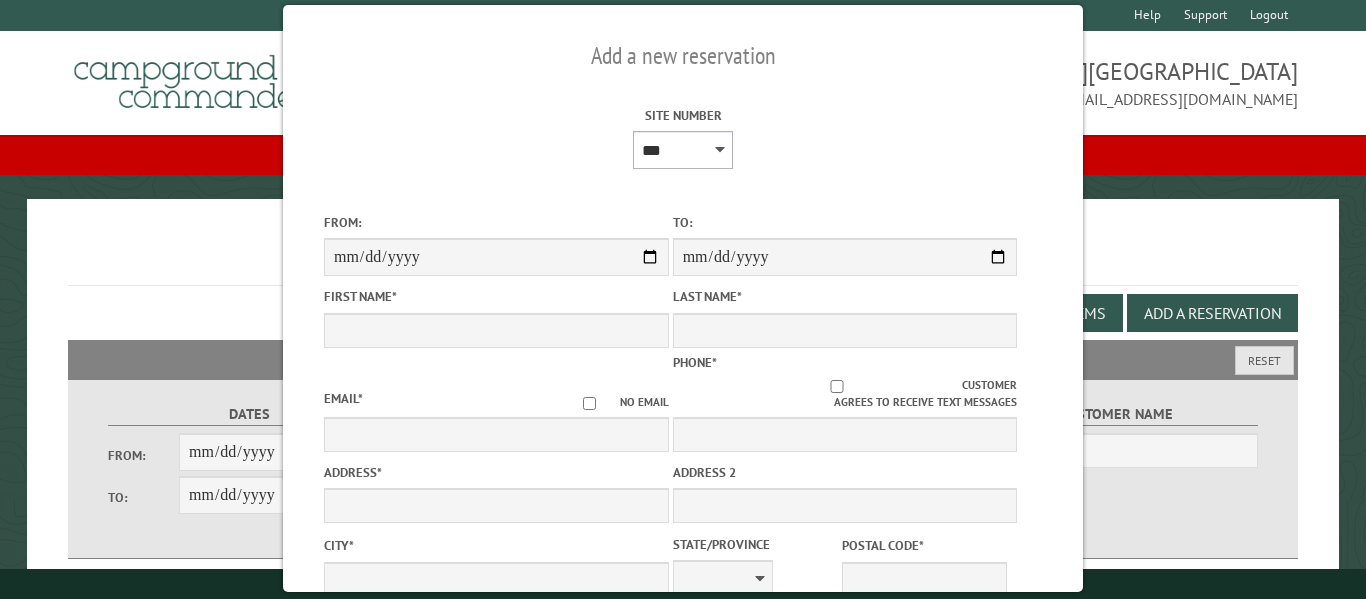 click on "*** *** *** *** *** *** *** **** **** **** **** **** **** **** **** **** **** **** **** **** **** **** **** **** **** **** **** **** **** **** **** **** **** **** **** **** **** **** ***** **** **** ***** *** *** *** *** *** *** *** *** *** **** *** *** *** *** *** ***" at bounding box center [683, 150] 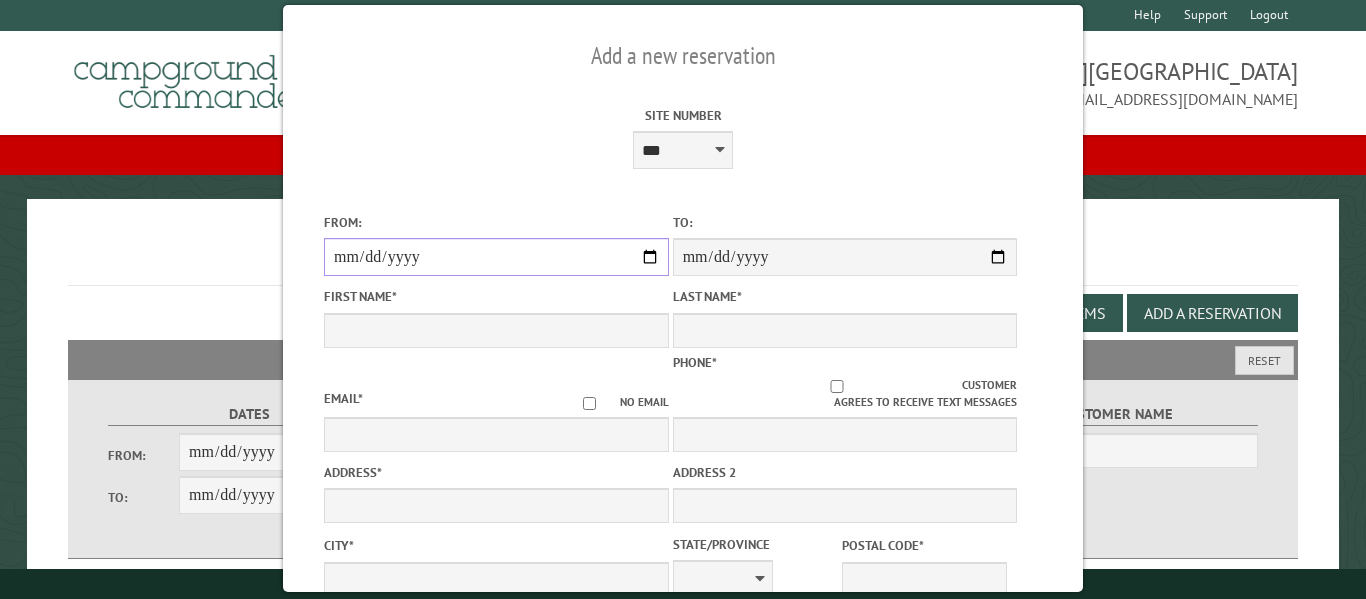 click on "From:" at bounding box center (496, 257) 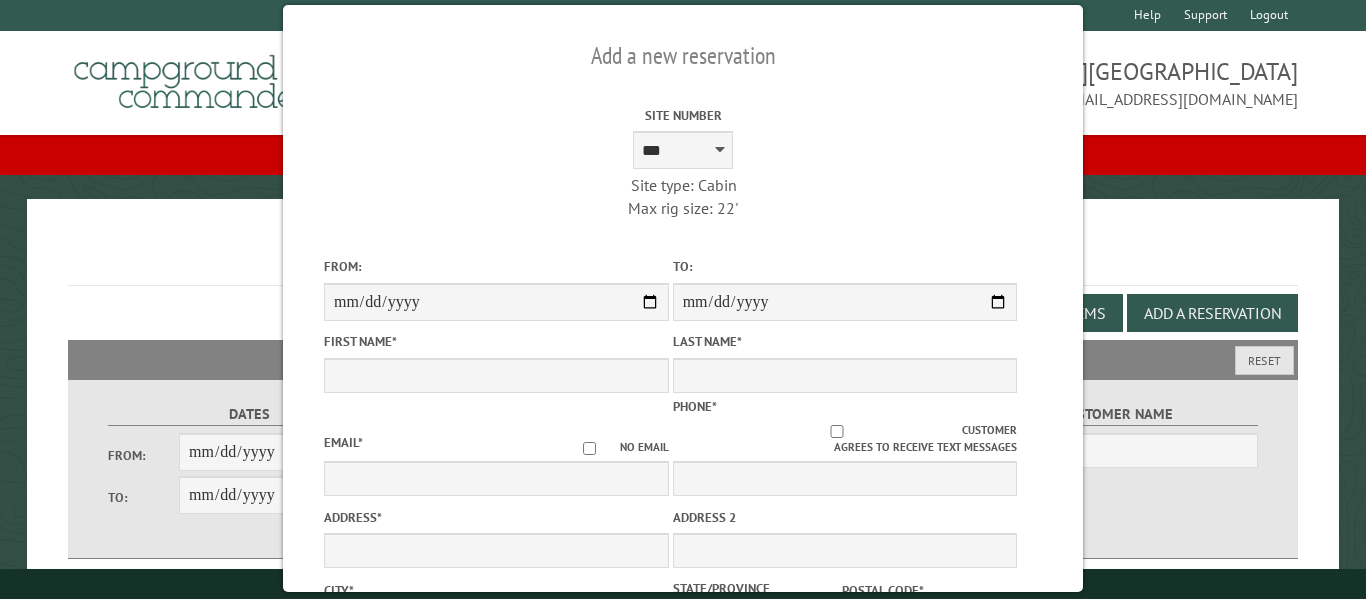 click on "First Name *" at bounding box center (496, 341) 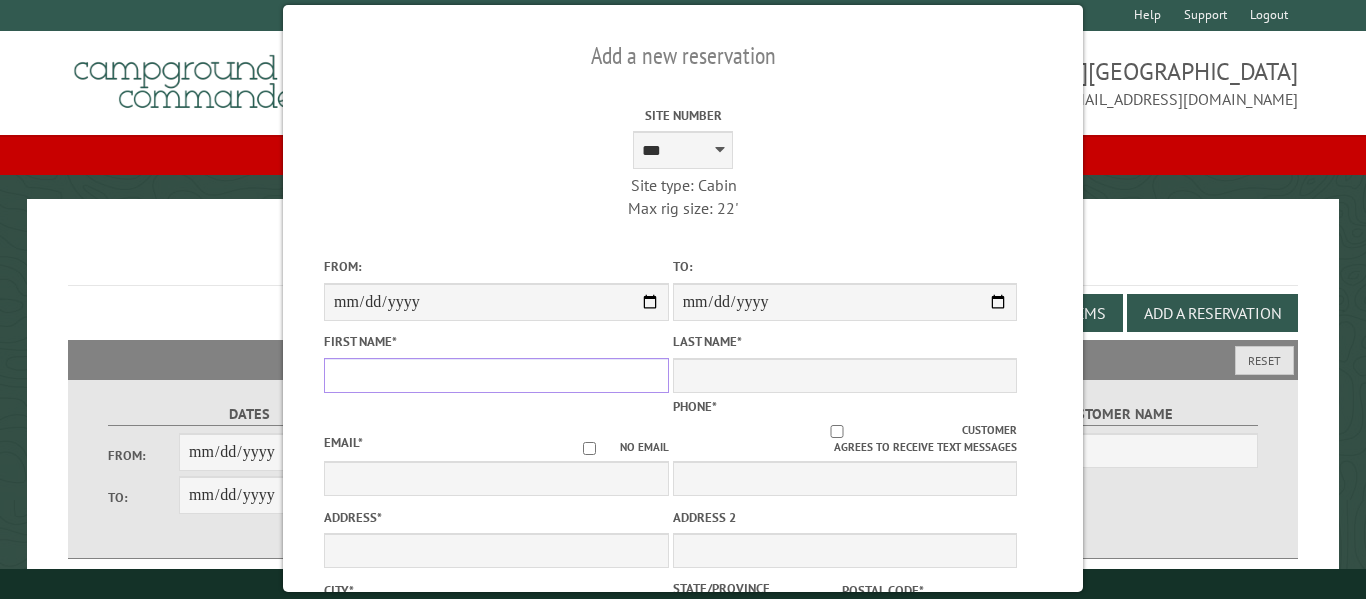 click on "First Name *" at bounding box center (496, 375) 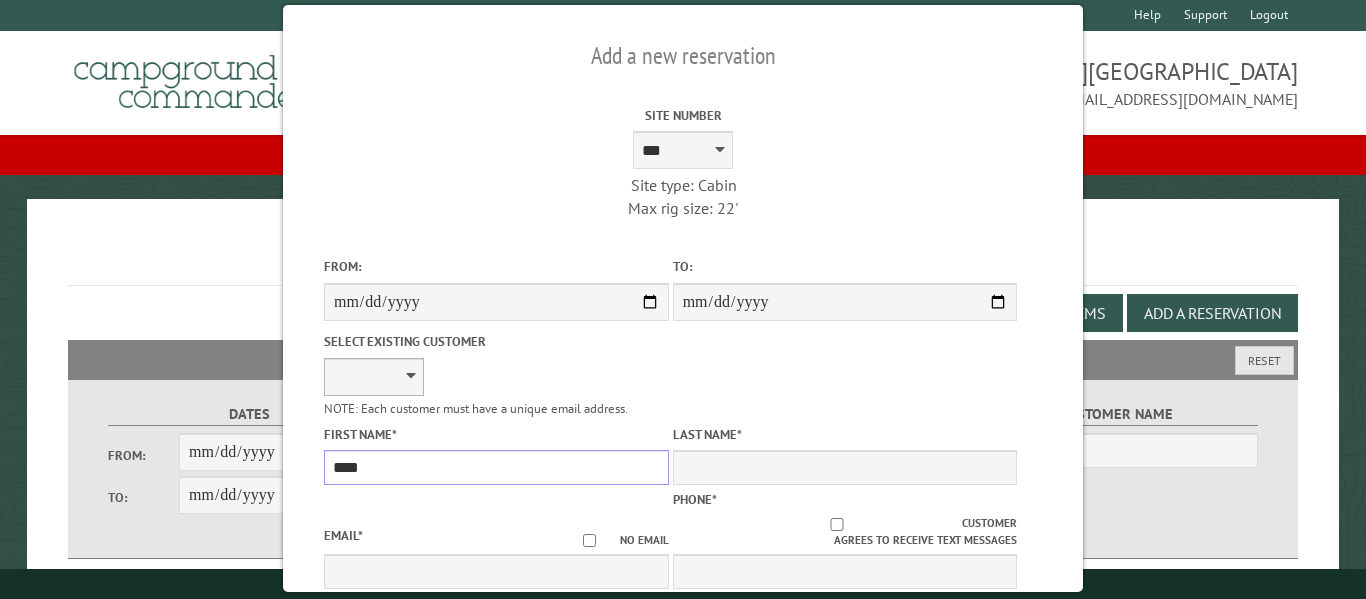 type on "****" 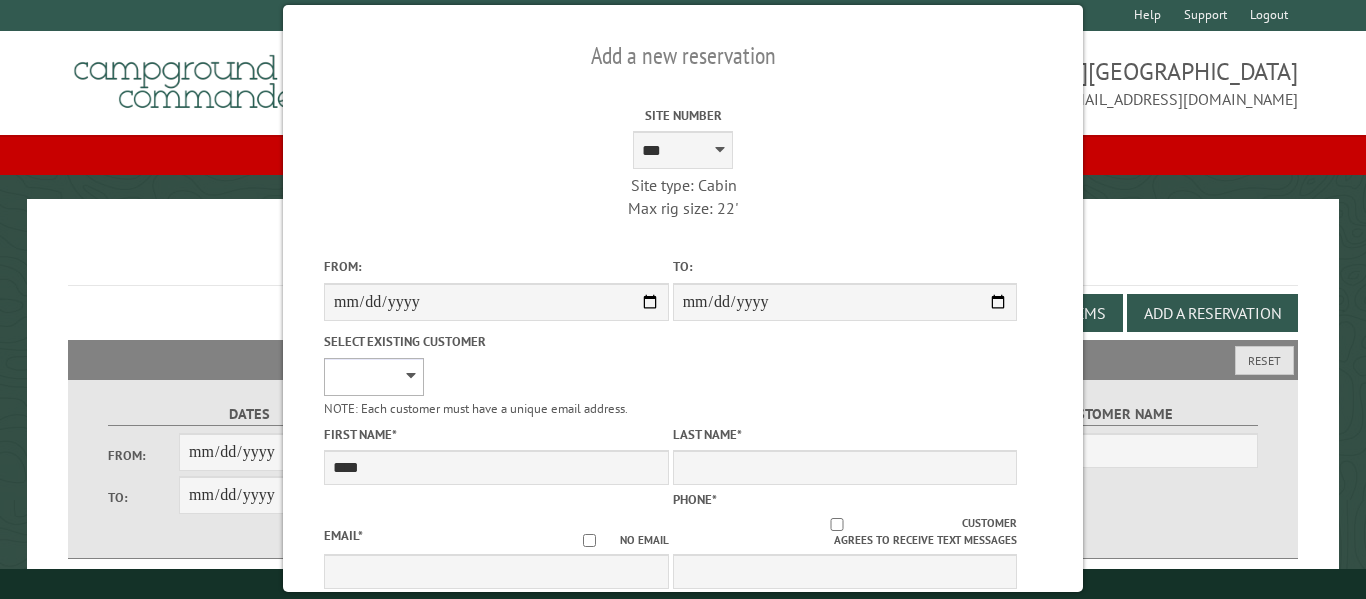 click on "**********" at bounding box center (374, 377) 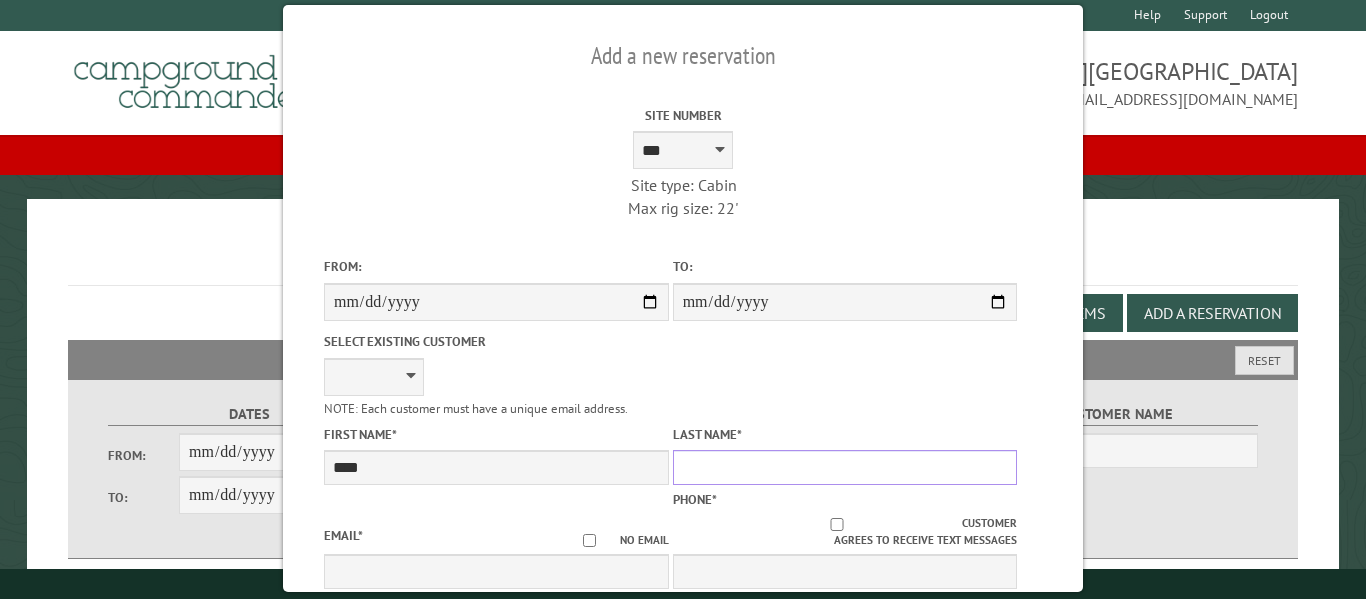 click on "Last Name *" at bounding box center [845, 467] 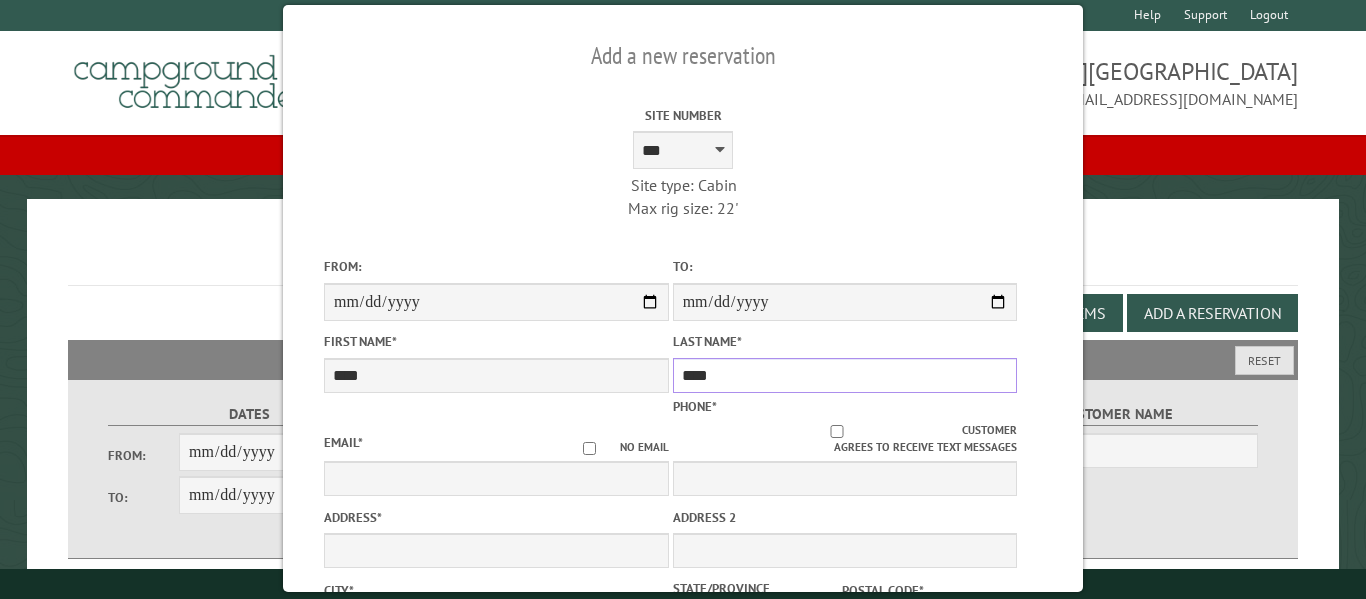 type on "****" 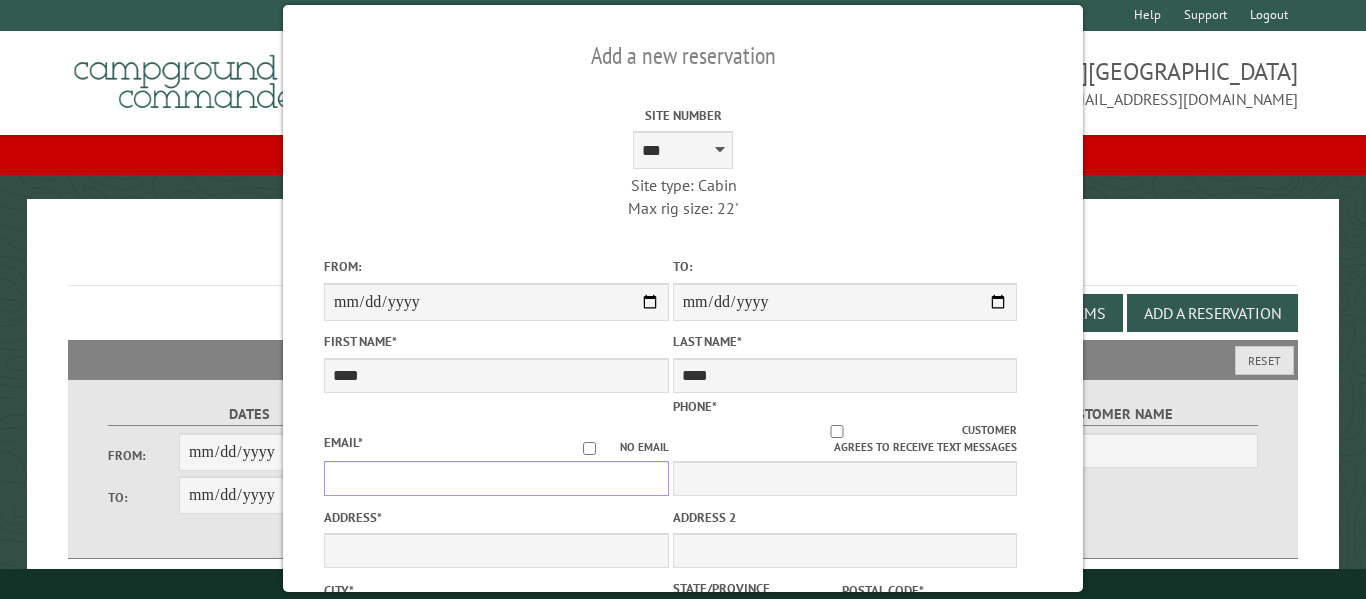 click on "Email *" at bounding box center [496, 478] 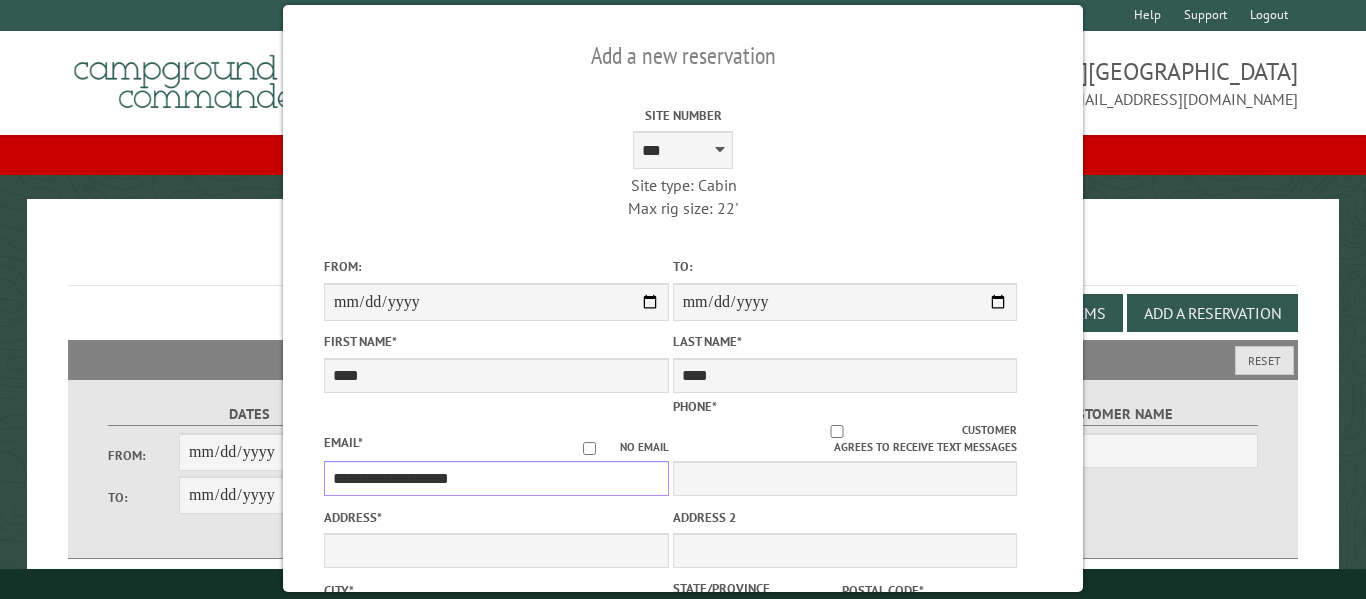 type on "**********" 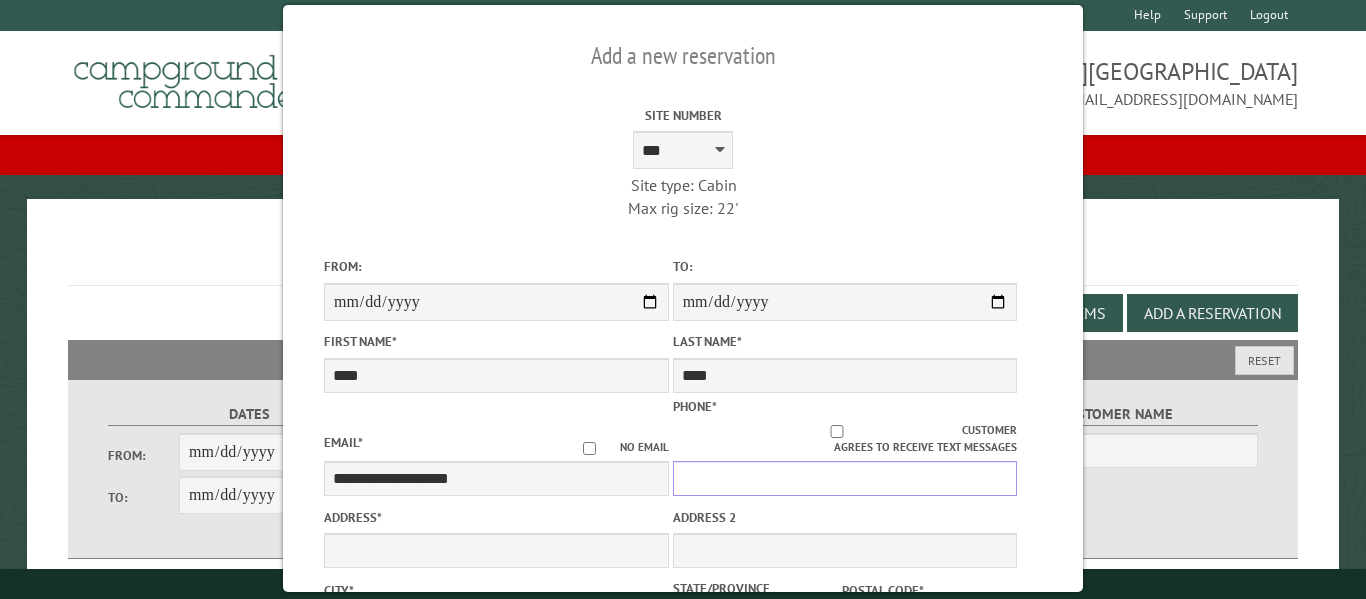 click on "Phone *" at bounding box center [845, 478] 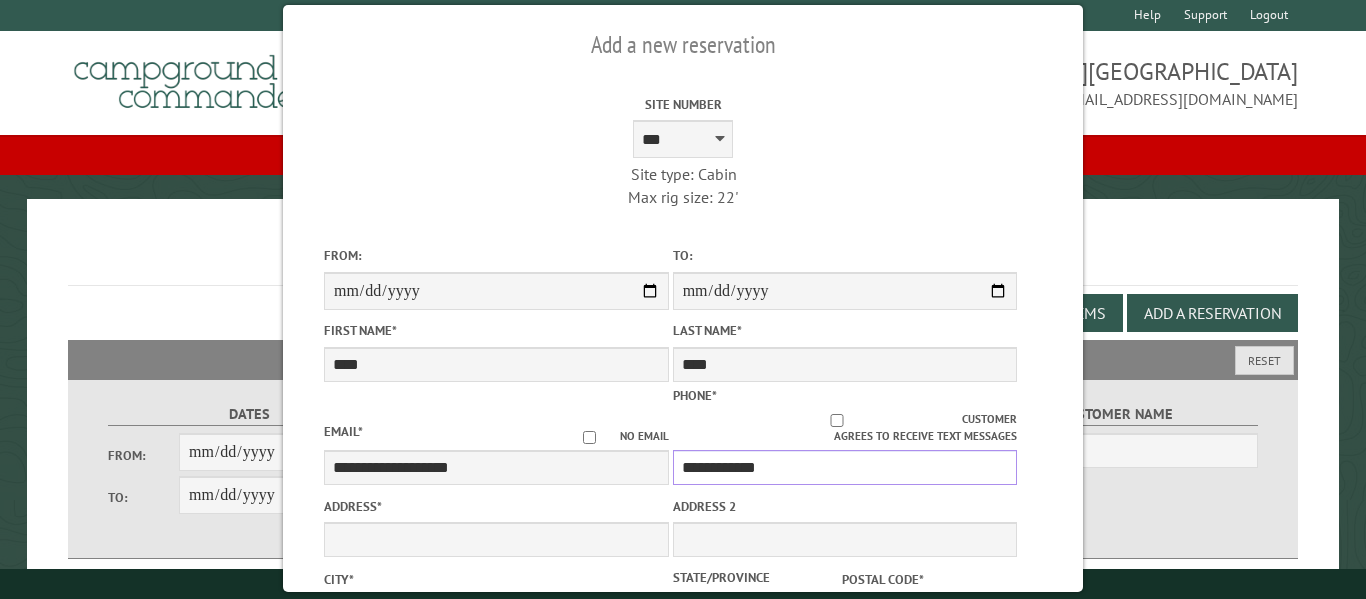 scroll, scrollTop: 66, scrollLeft: 0, axis: vertical 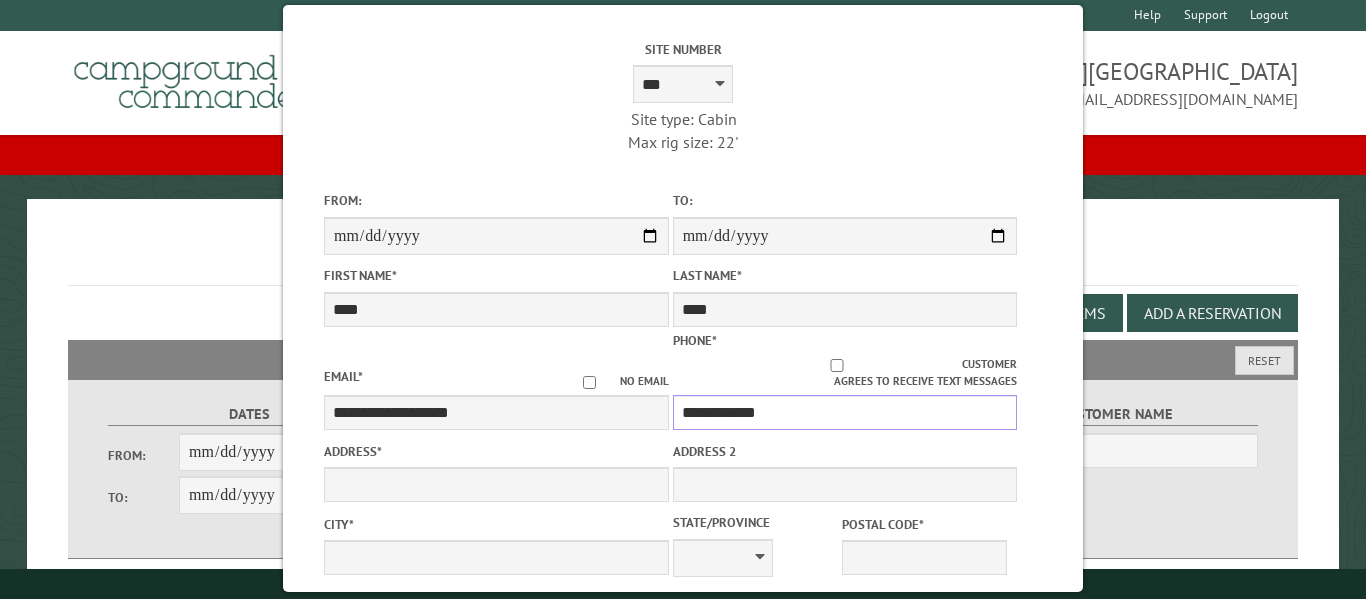 type on "**********" 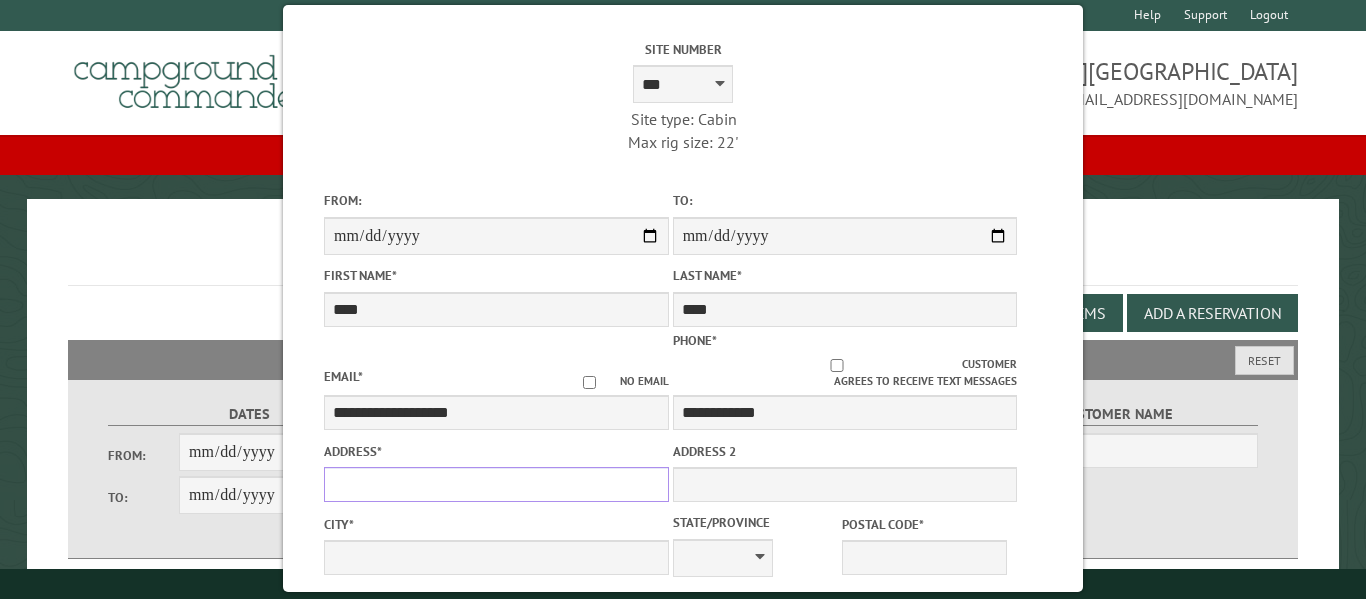 click on "Address *" at bounding box center [496, 484] 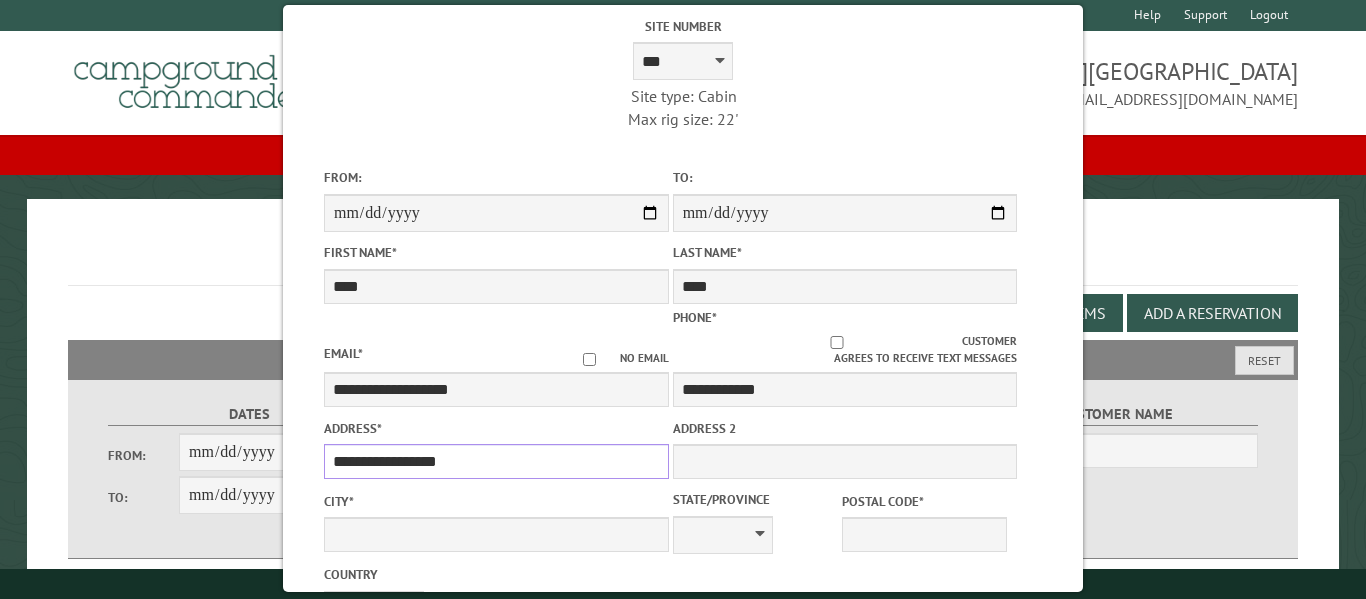 scroll, scrollTop: 97, scrollLeft: 0, axis: vertical 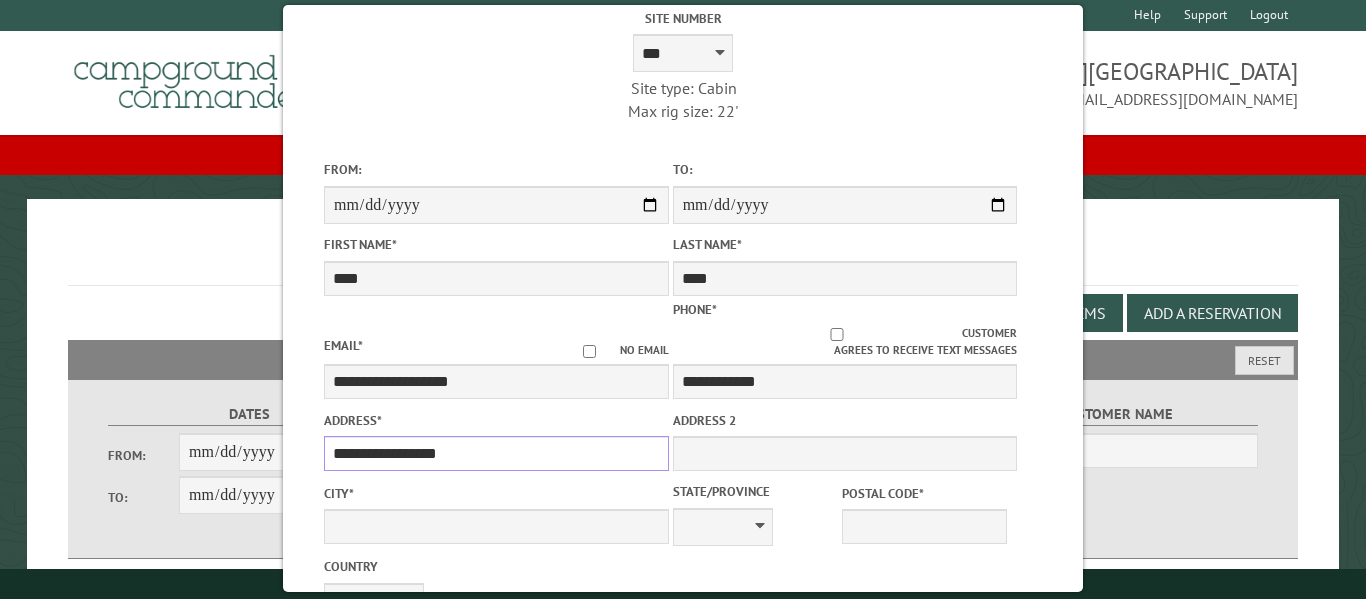 type on "**********" 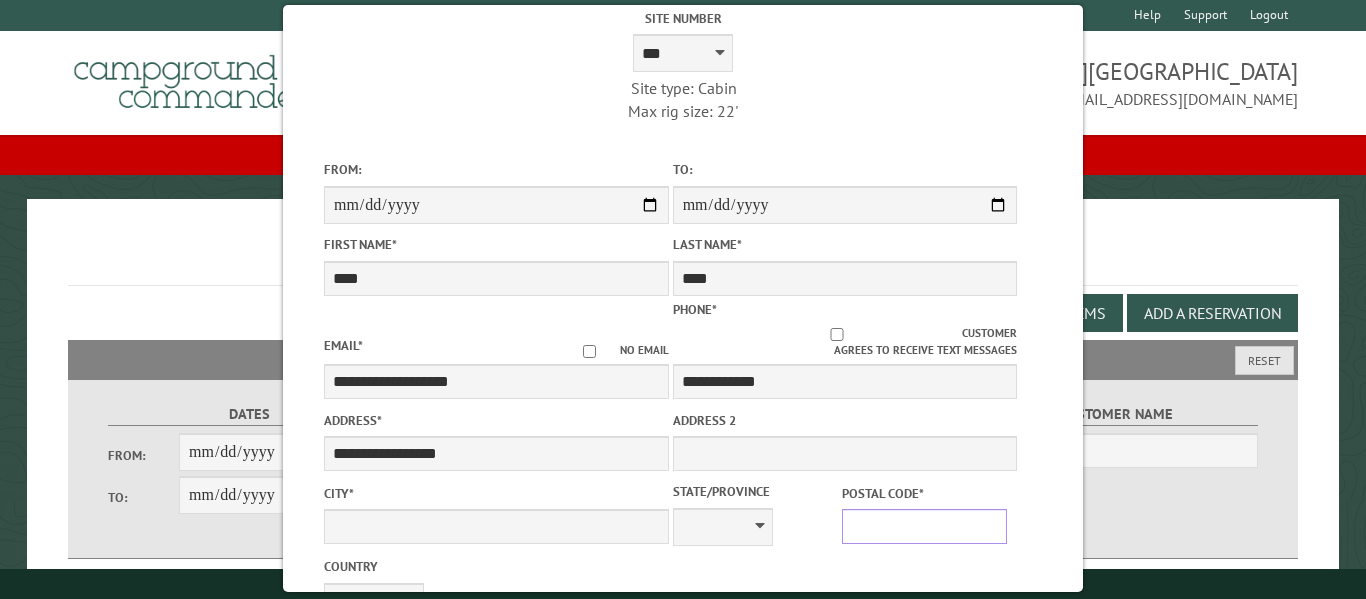 click on "Postal Code *" at bounding box center (924, 526) 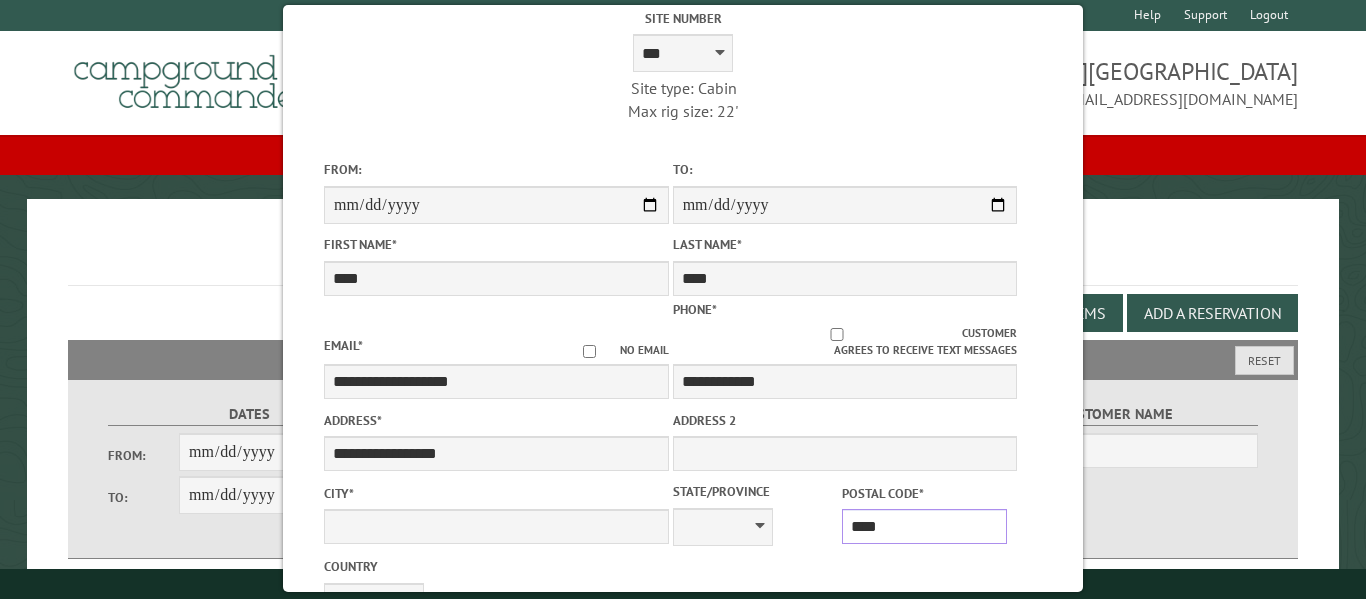 type on "*****" 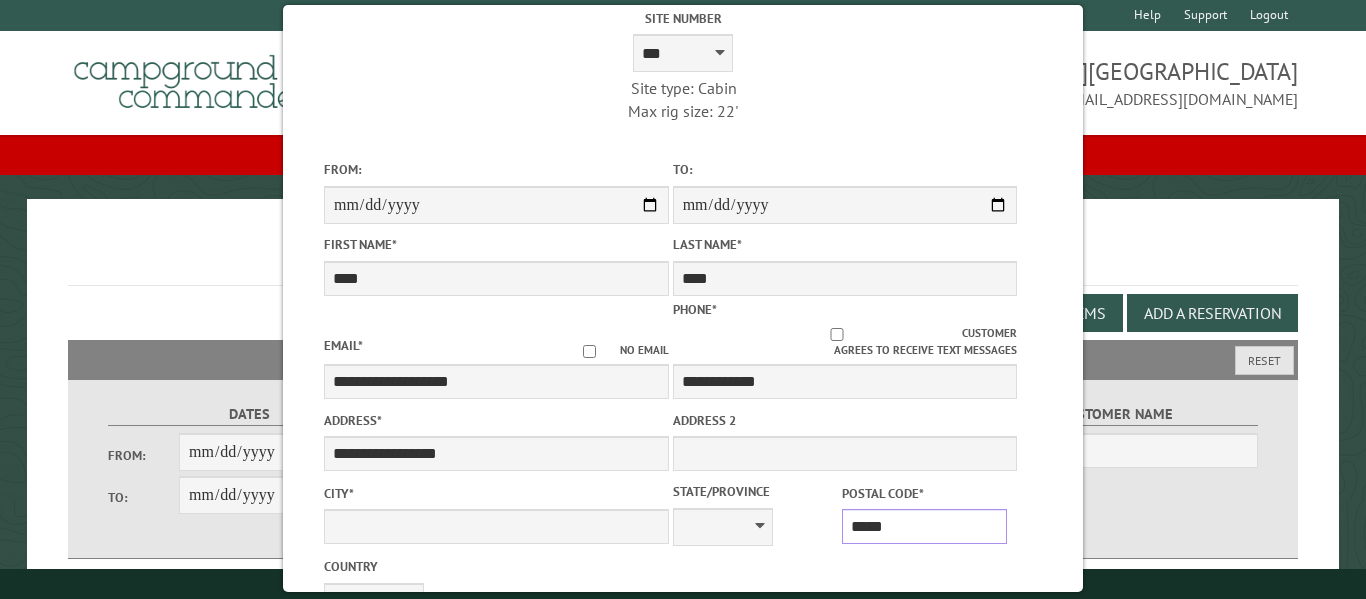 type on "*********" 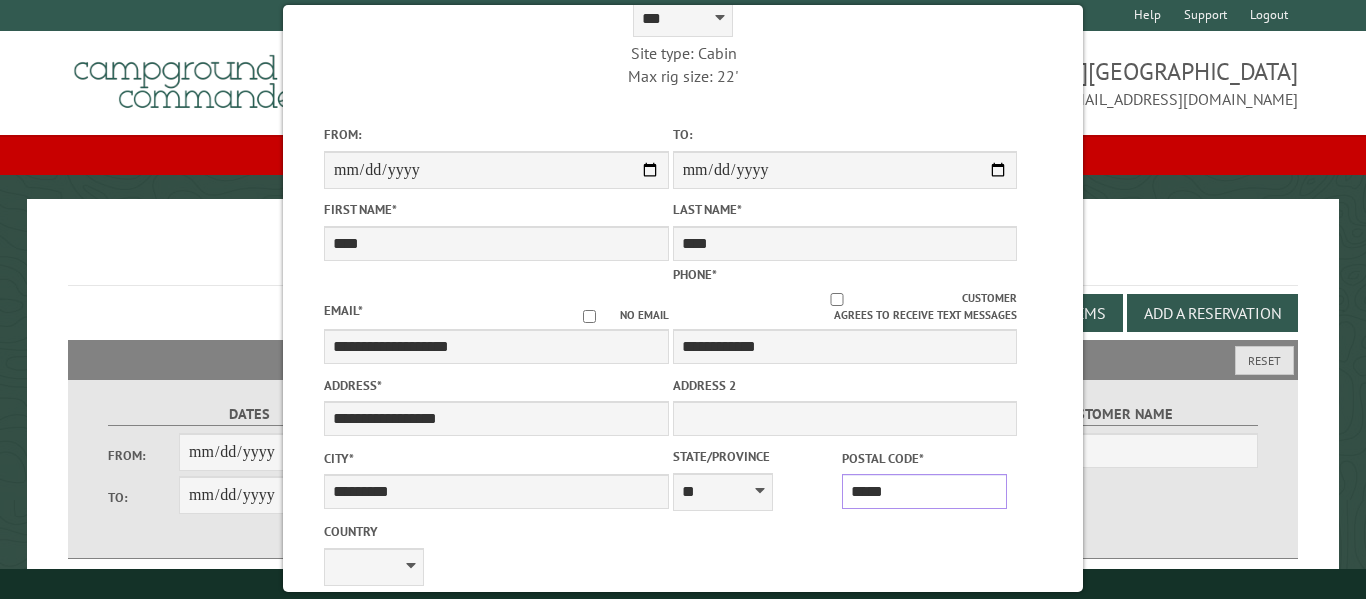 scroll, scrollTop: 206, scrollLeft: 0, axis: vertical 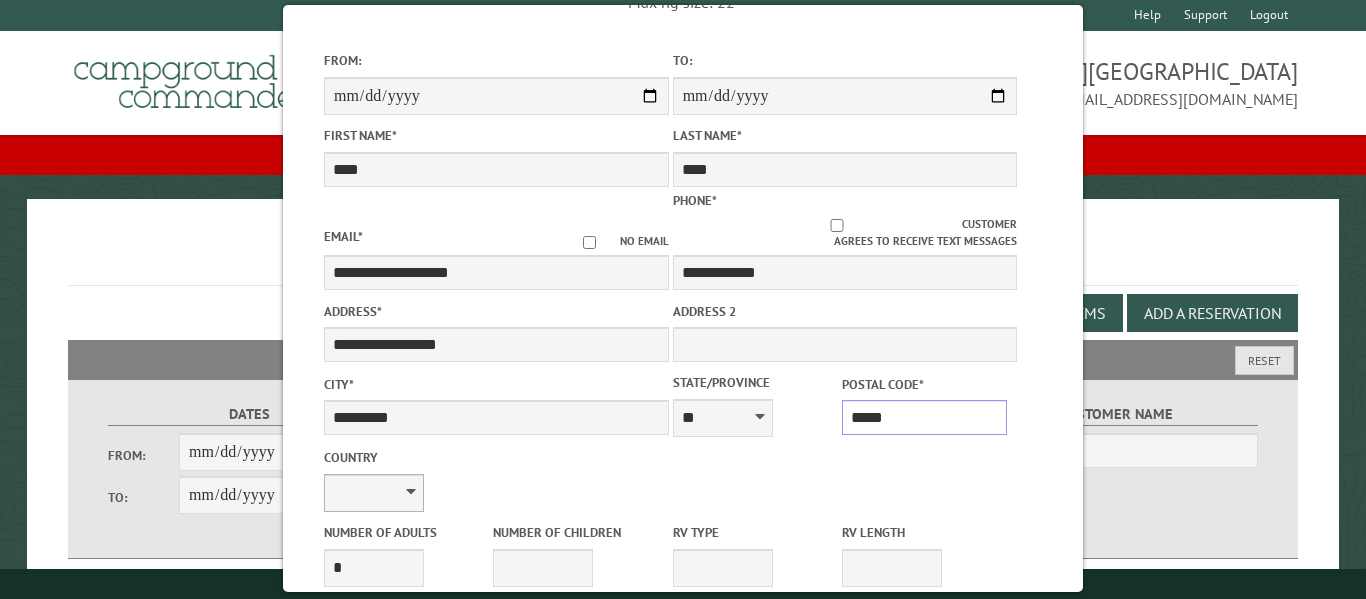 type on "*****" 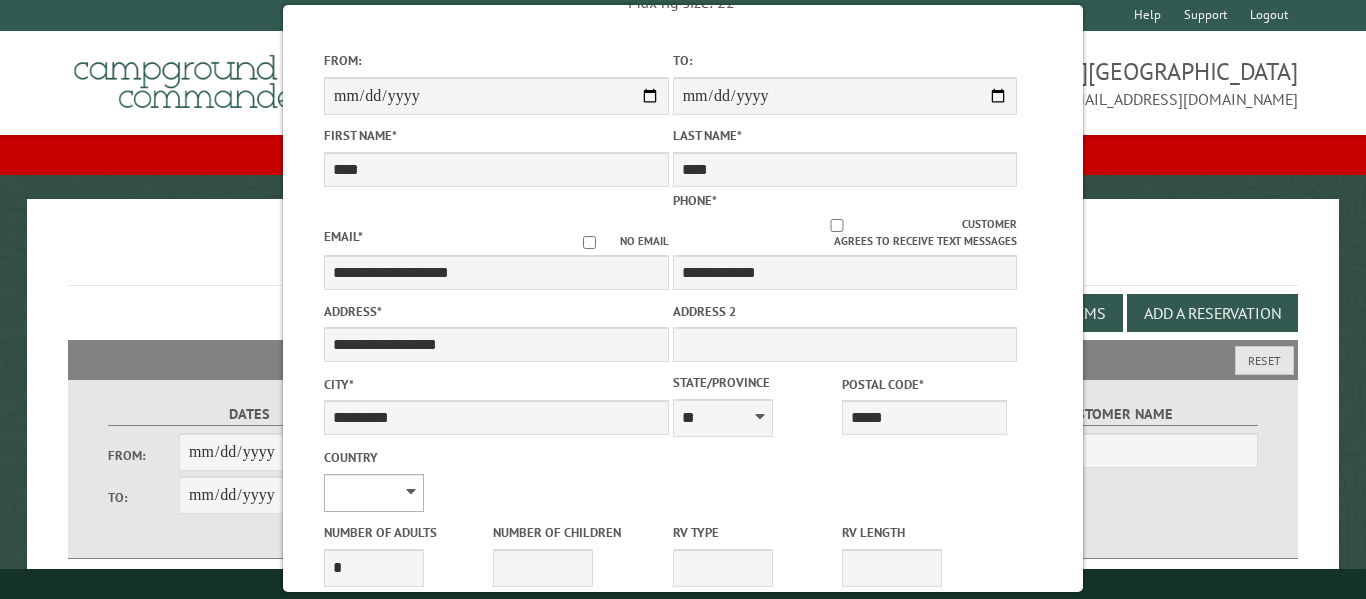 click on "**********" at bounding box center [374, 493] 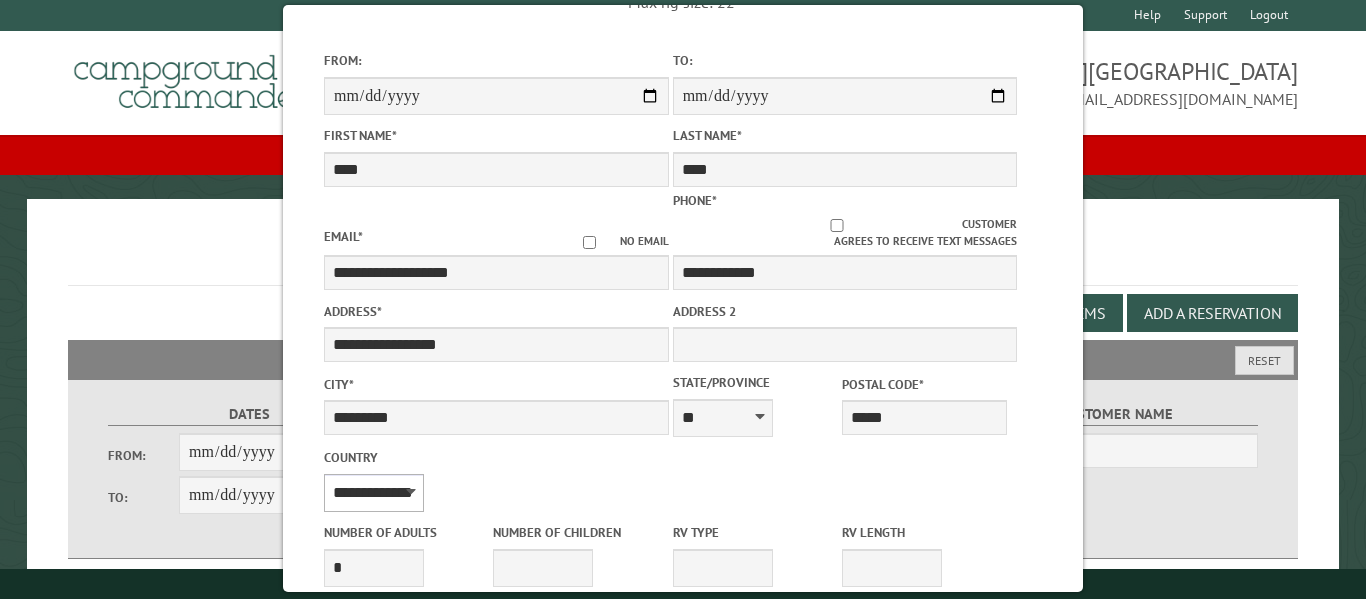 click on "**********" at bounding box center (374, 493) 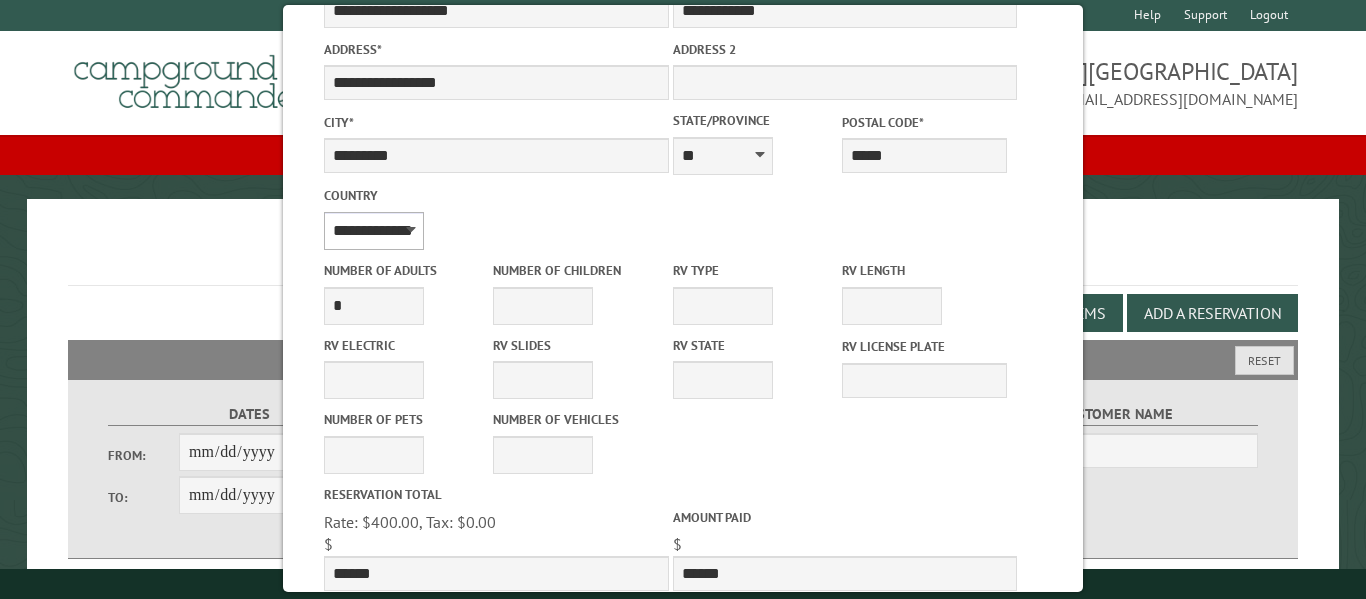 scroll, scrollTop: 583, scrollLeft: 0, axis: vertical 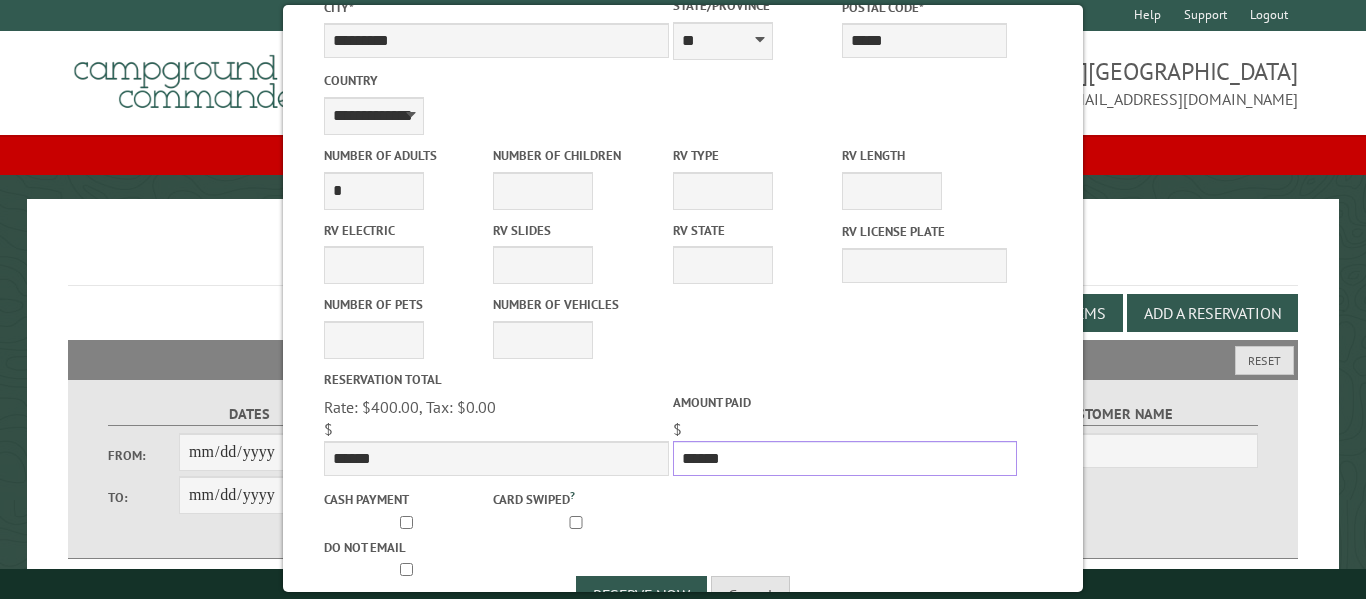 click on "******" at bounding box center (845, 458) 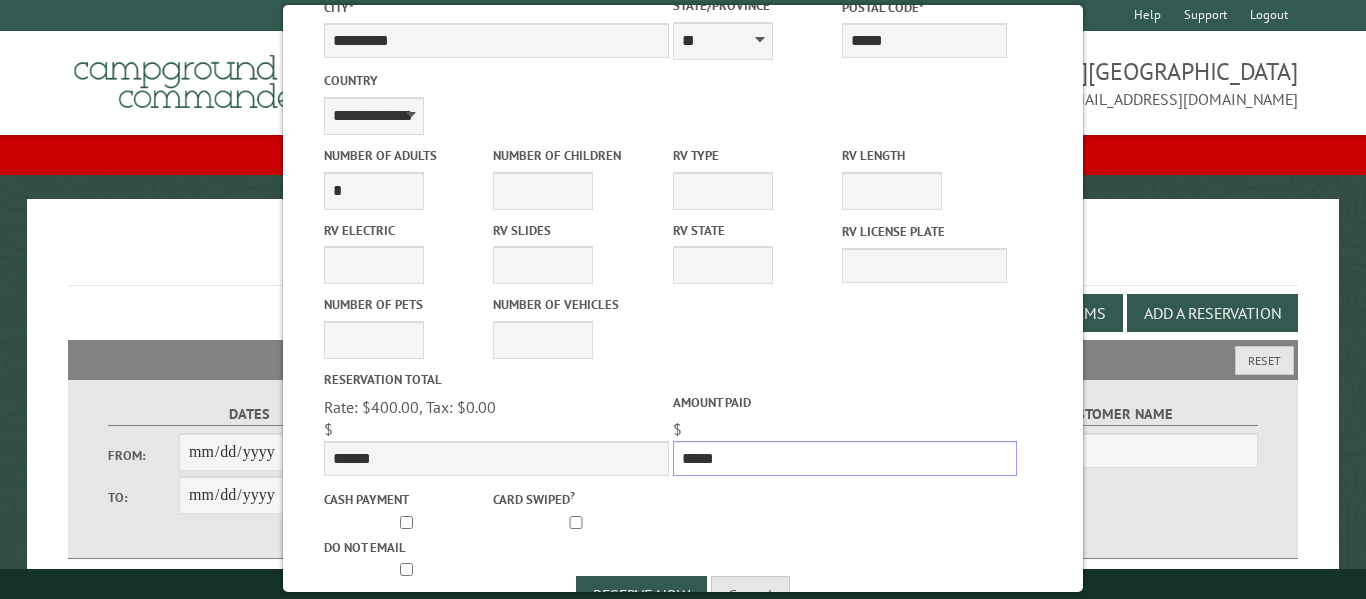 type on "*****" 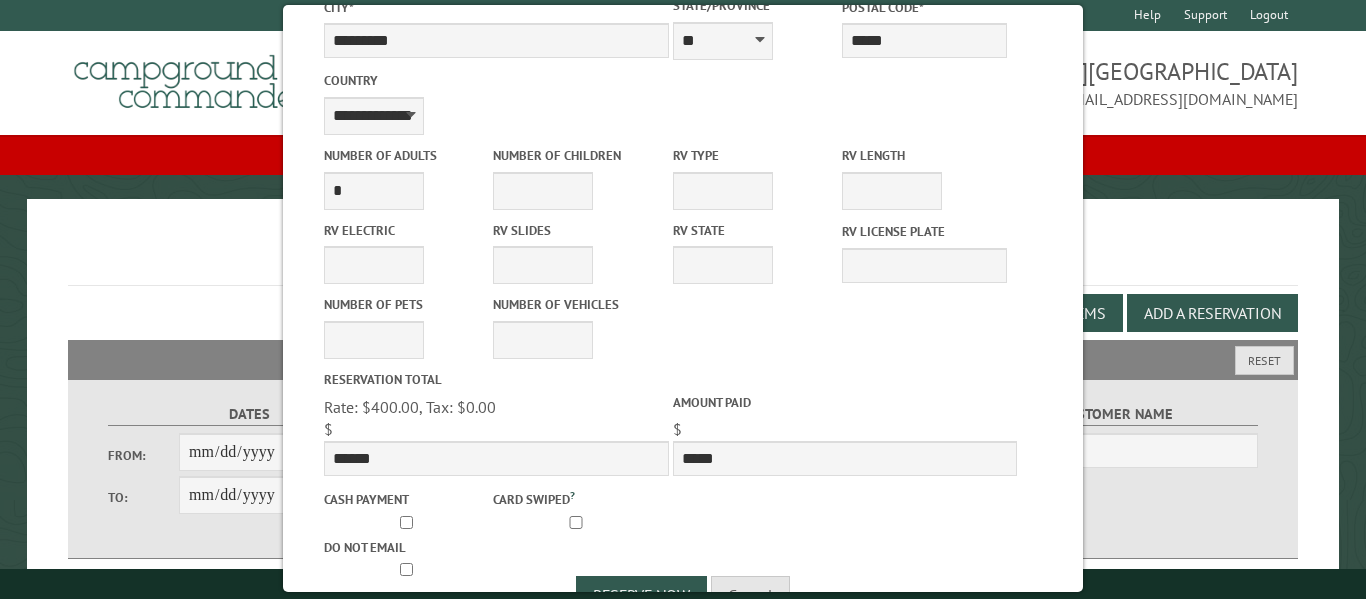 click on "Cash payment
Card swiped ?
Do not email" at bounding box center (496, 528) 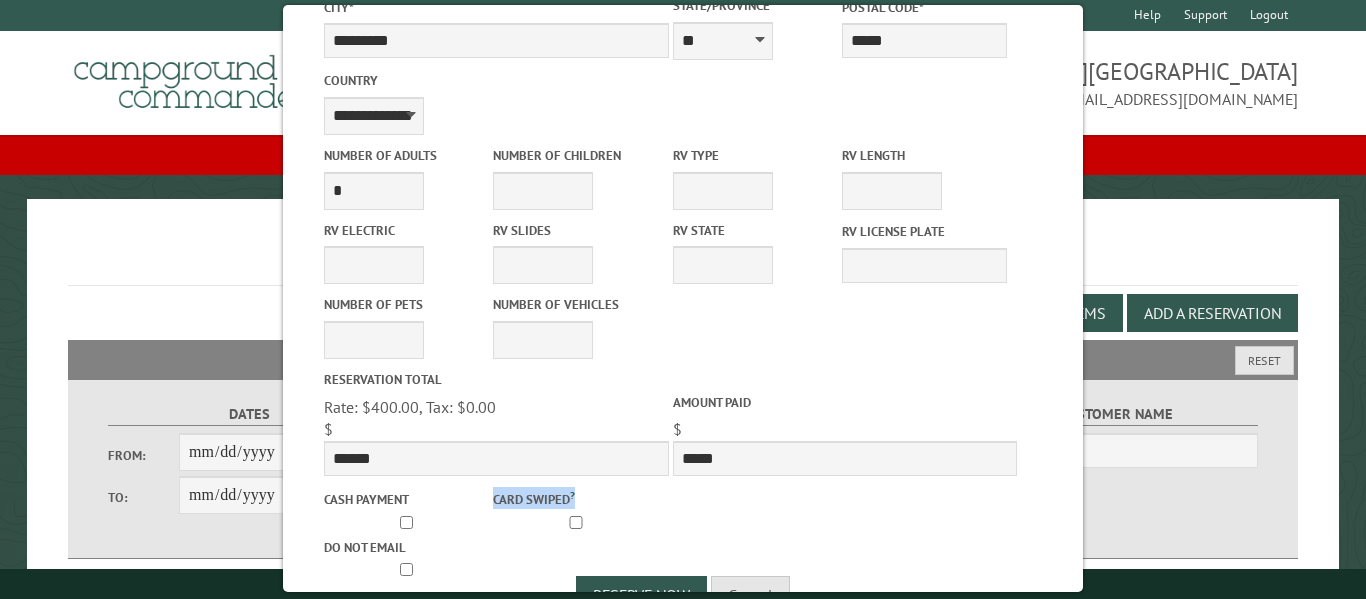 click on "Cash payment
Card swiped ?
Do not email" at bounding box center (496, 528) 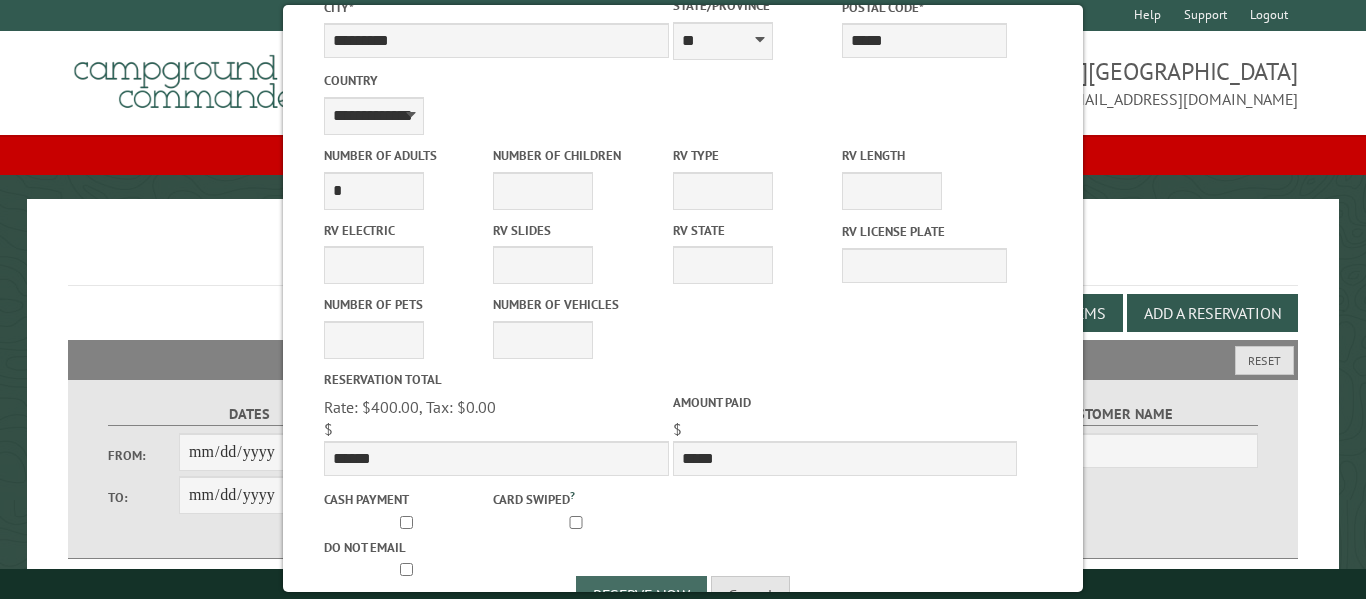 click on "Reserve Now" at bounding box center [641, 595] 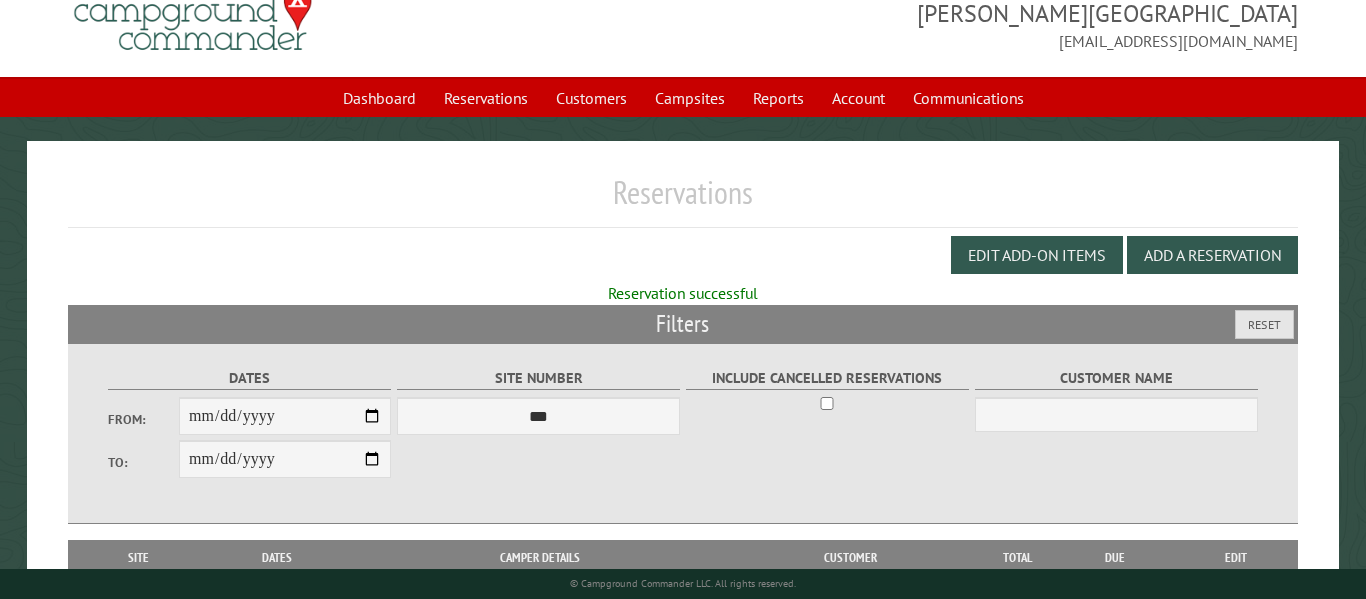scroll, scrollTop: 0, scrollLeft: 0, axis: both 